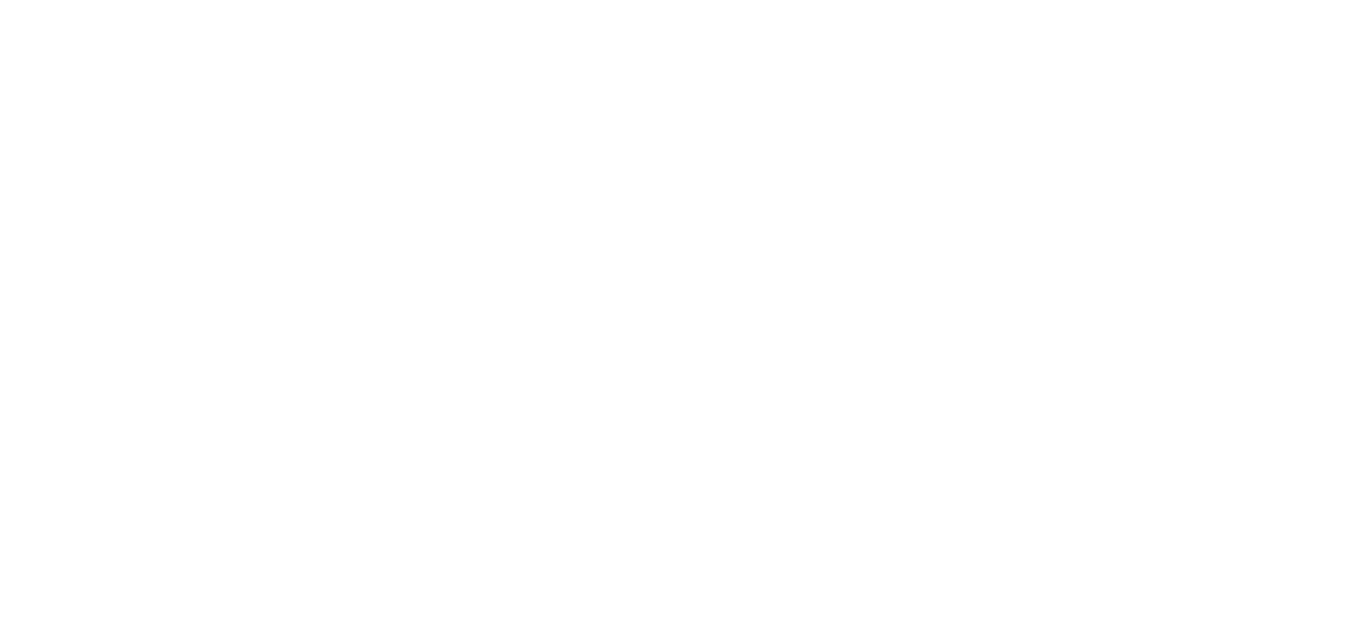 scroll, scrollTop: 0, scrollLeft: 0, axis: both 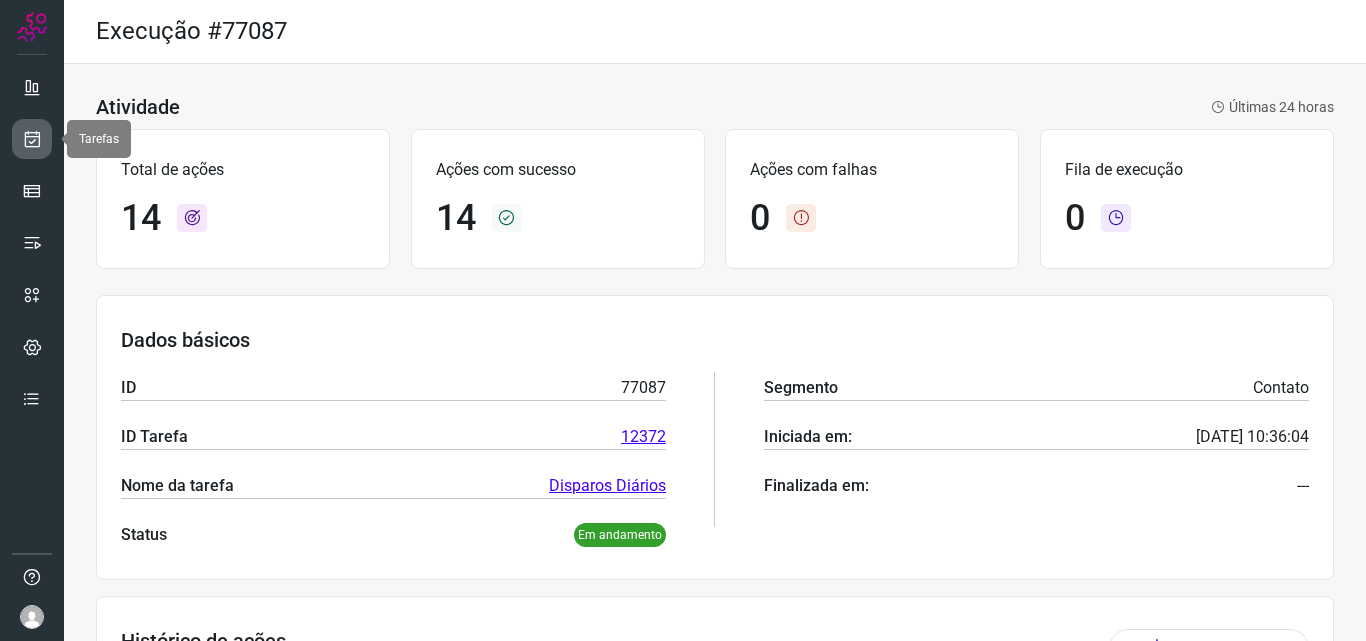 click at bounding box center [32, 139] 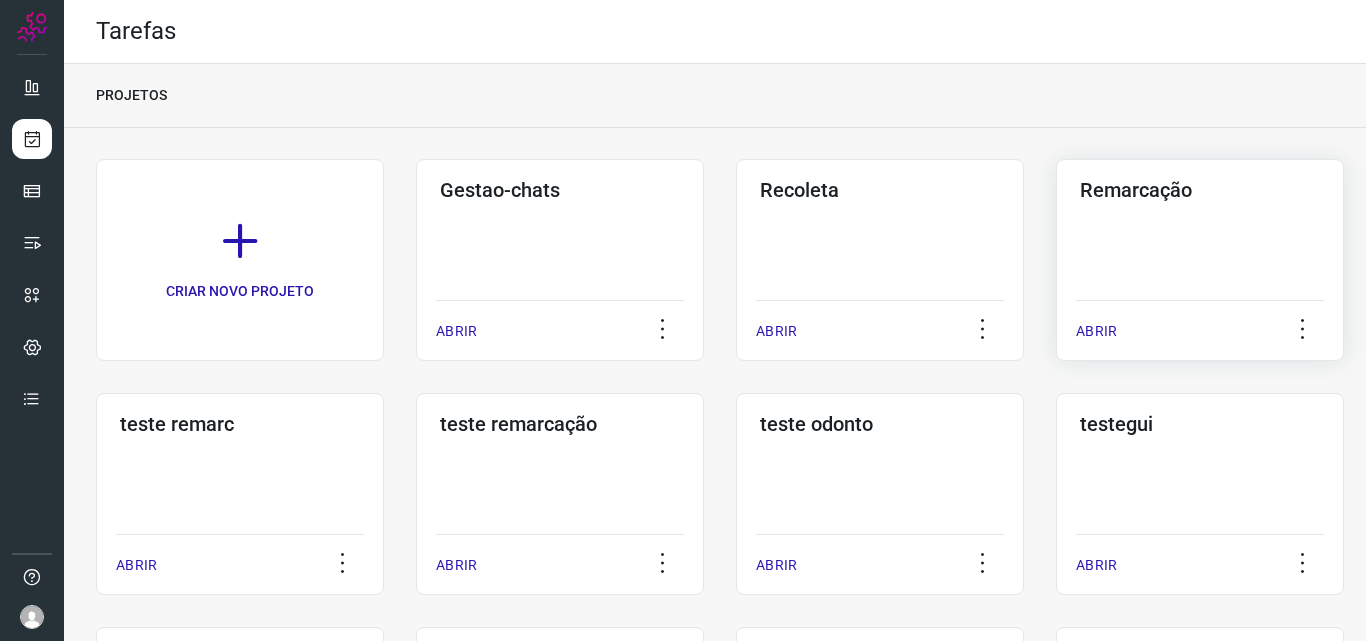 click on "Remarcação" at bounding box center [1200, 190] 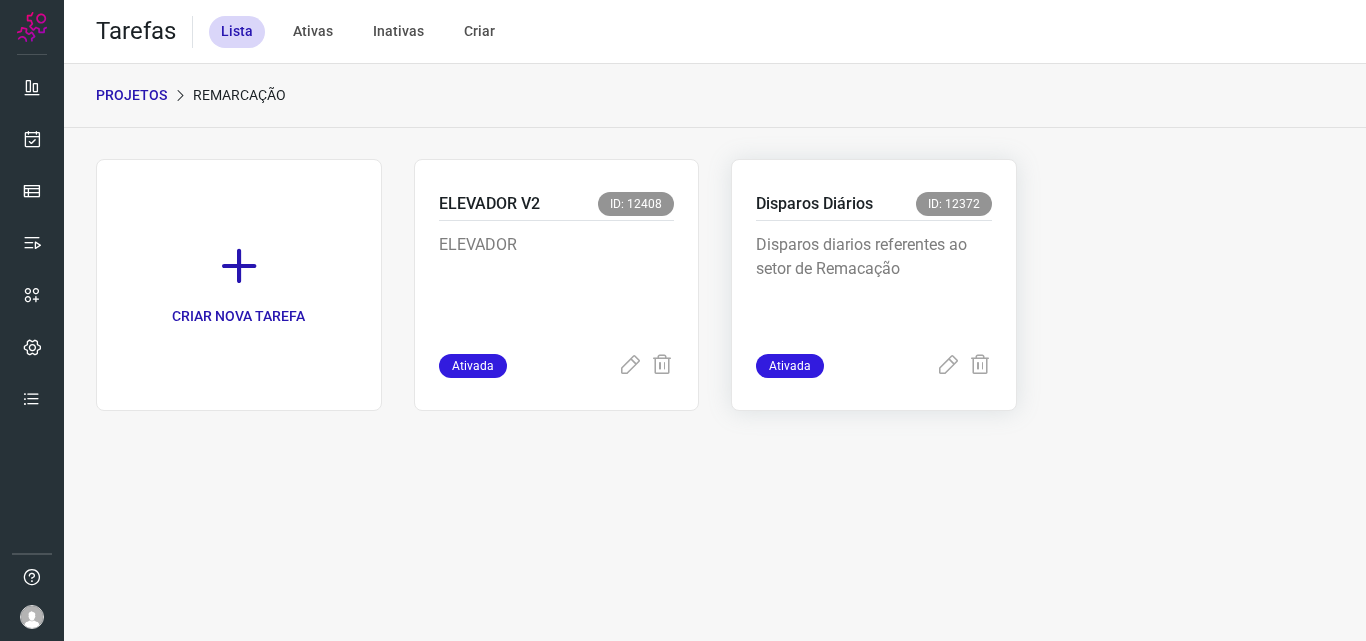 click on "Disparos diarios referentes ao setor de Remacação" at bounding box center [874, 287] 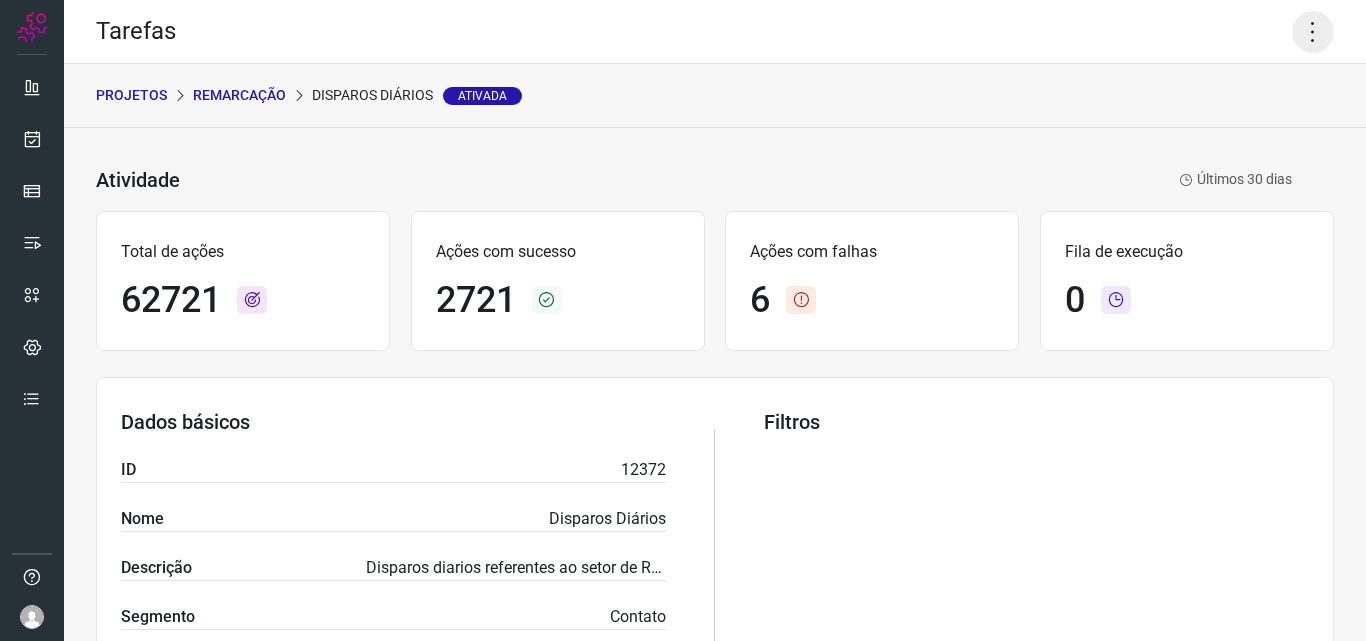 click 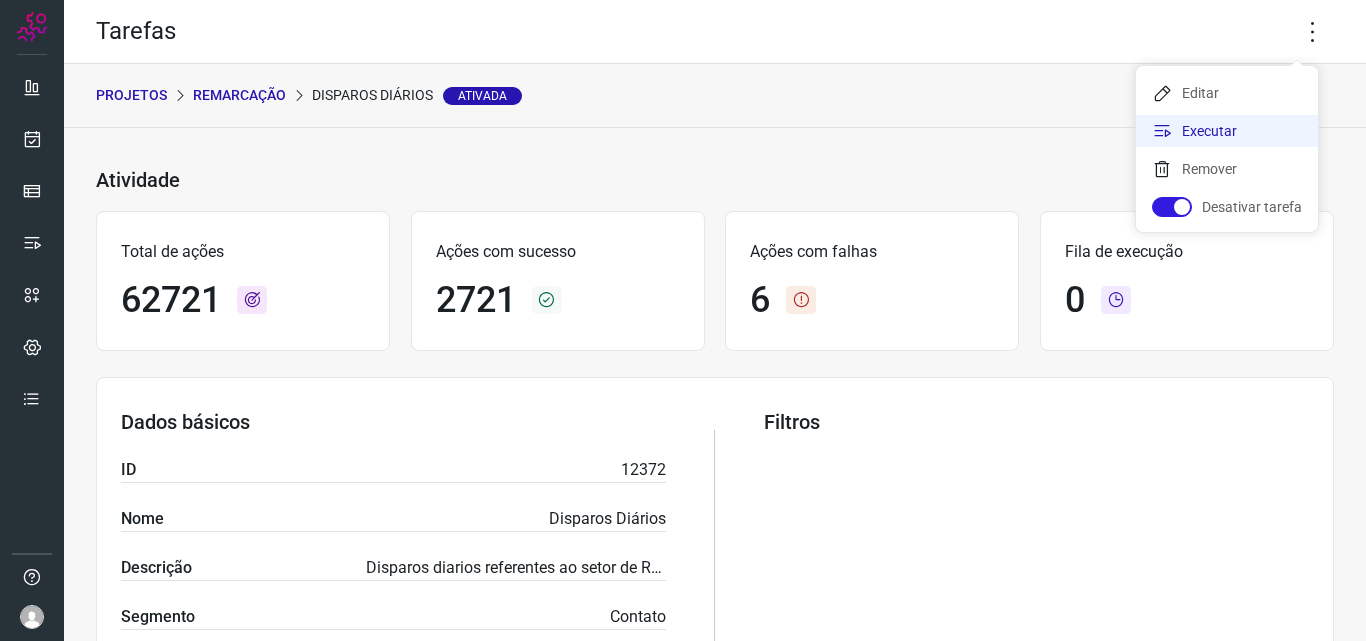 click on "Executar" 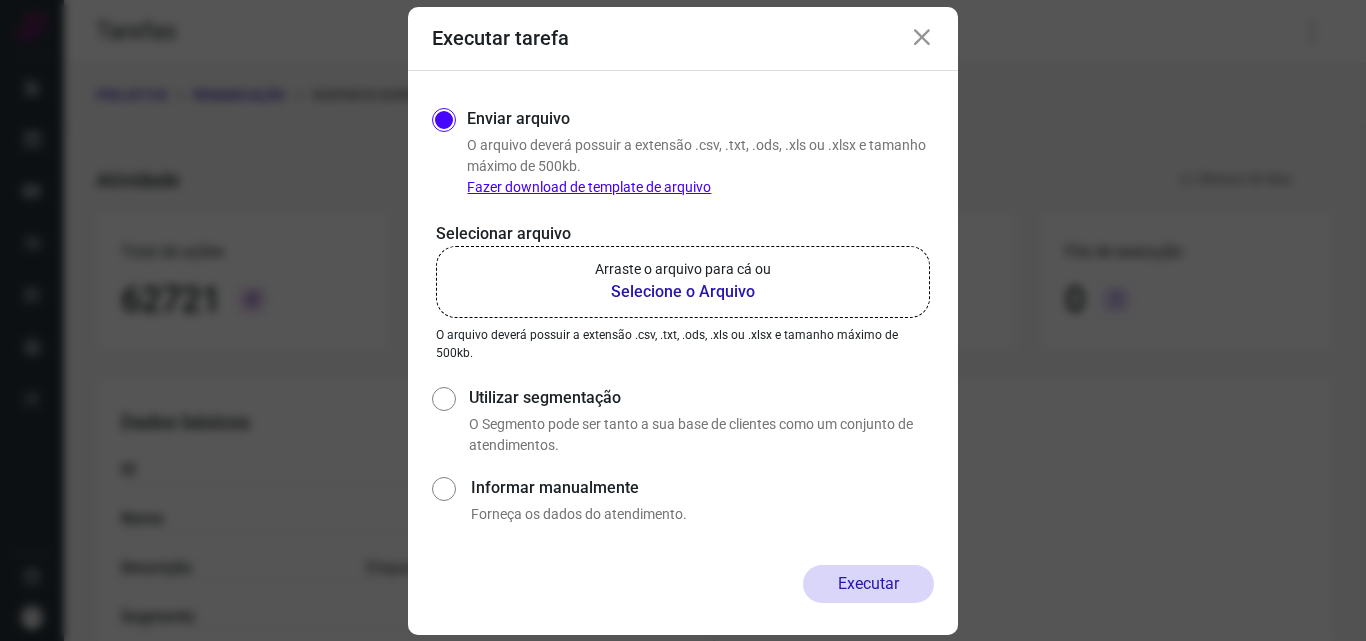 click on "Selecione o Arquivo" at bounding box center (683, 292) 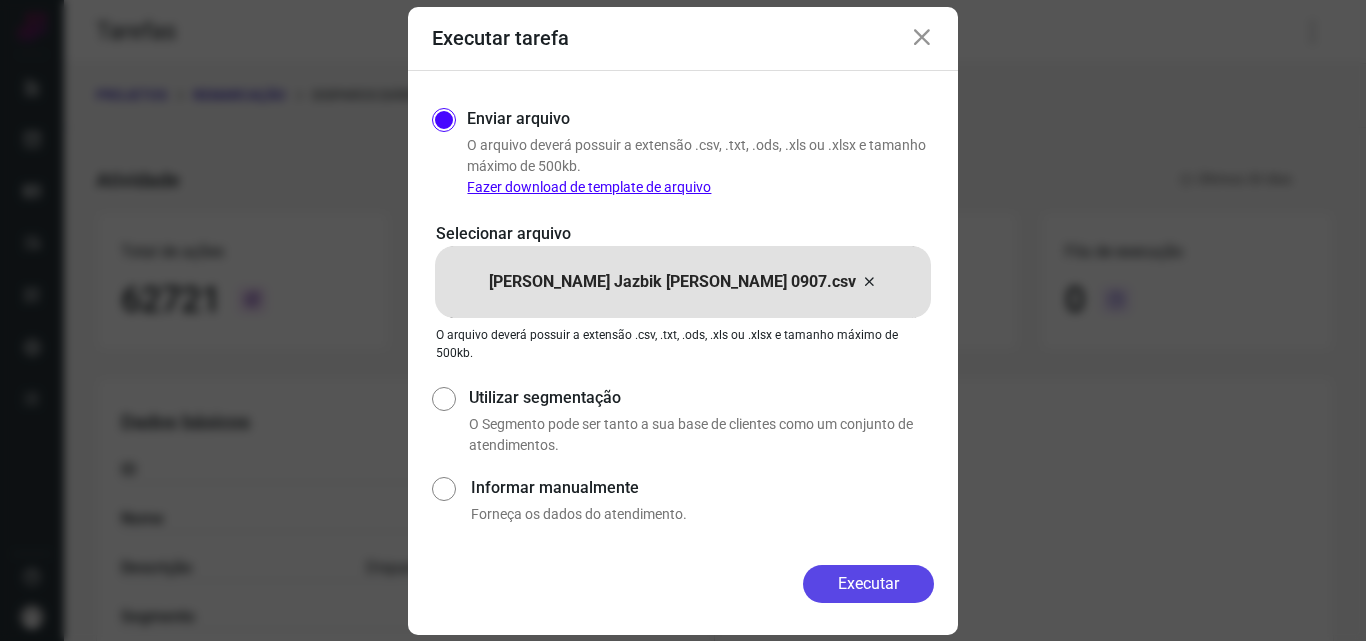 click on "Executar" at bounding box center (868, 584) 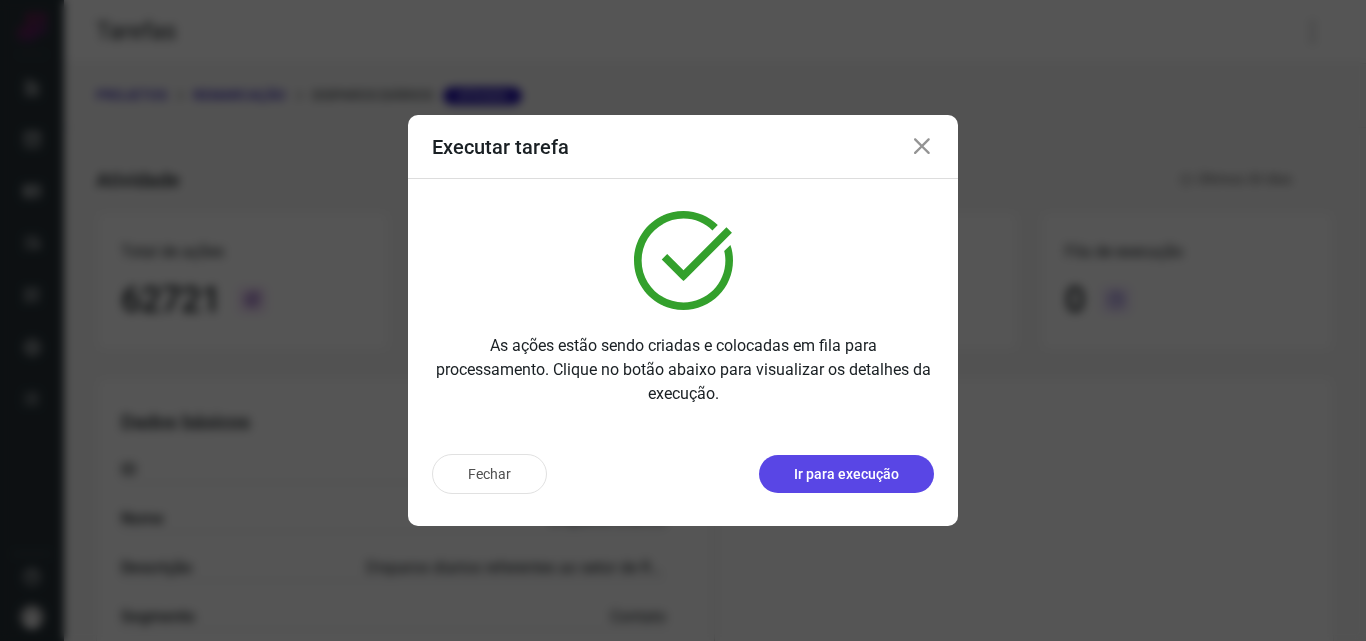 click on "Ir para execução" at bounding box center (846, 474) 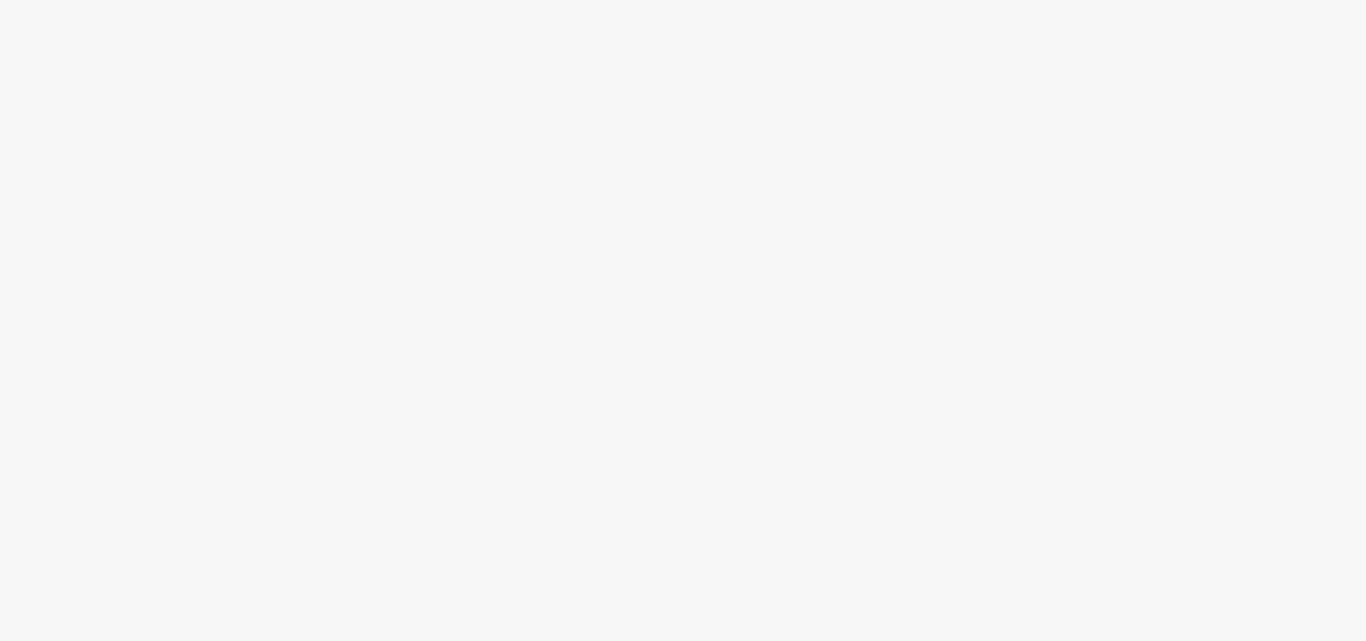 scroll, scrollTop: 0, scrollLeft: 0, axis: both 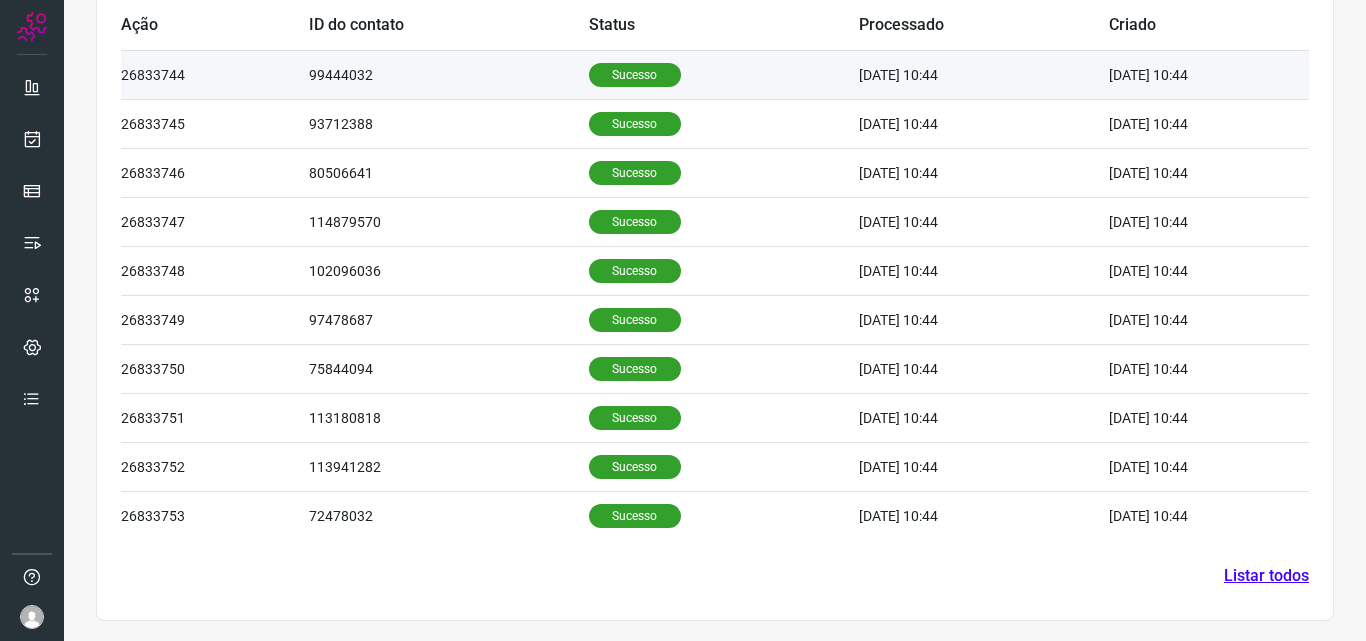 click on "Sucesso" at bounding box center [635, 75] 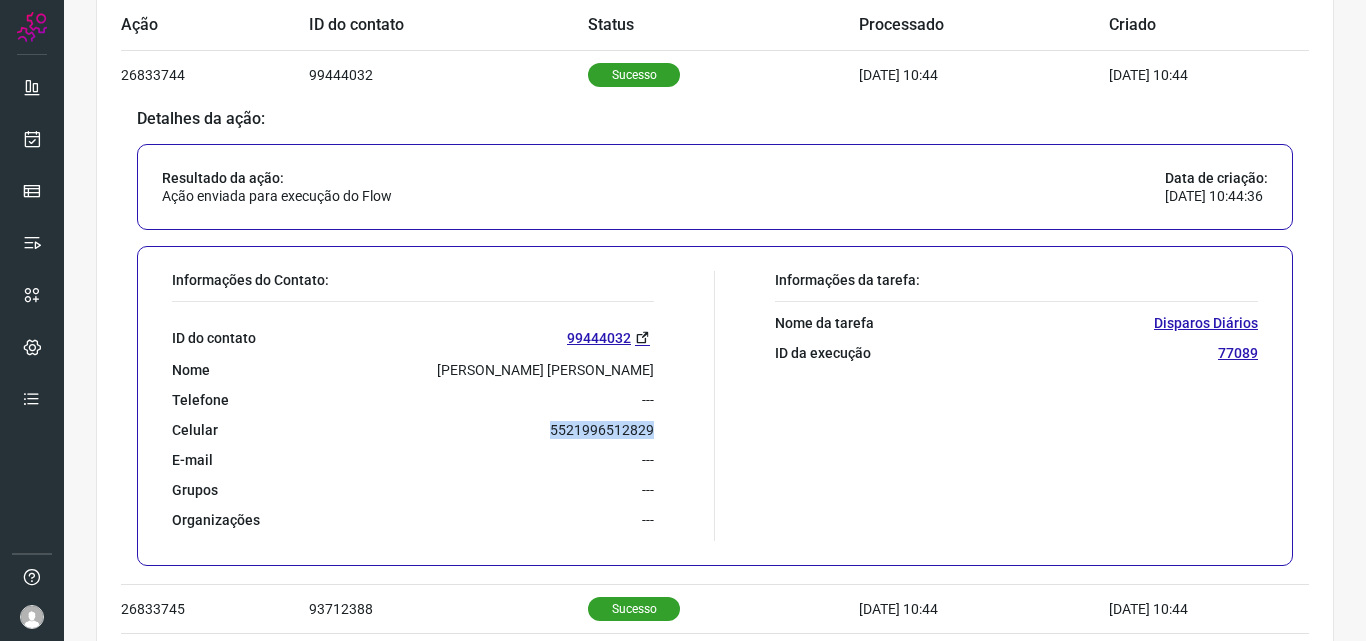drag, startPoint x: 565, startPoint y: 432, endPoint x: 663, endPoint y: 432, distance: 98 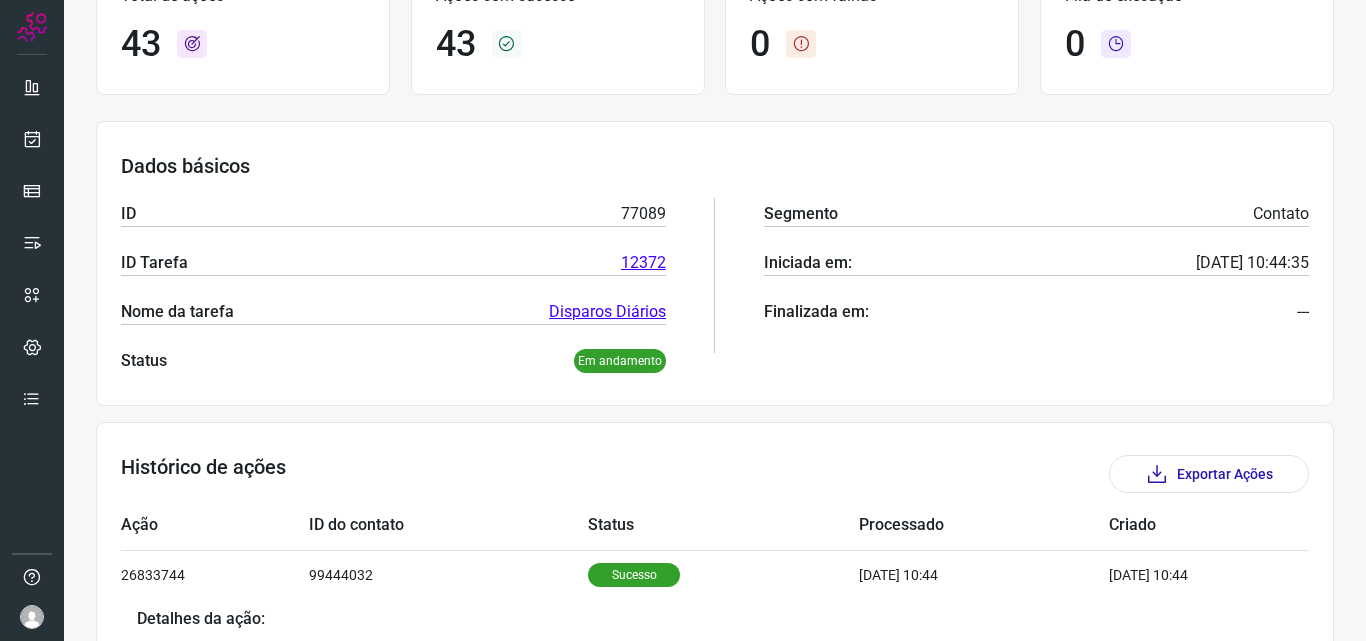 scroll, scrollTop: 0, scrollLeft: 0, axis: both 